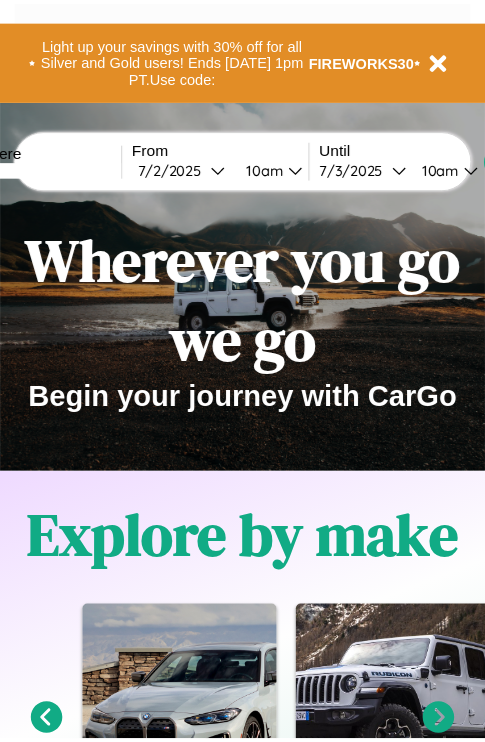 scroll, scrollTop: 0, scrollLeft: 0, axis: both 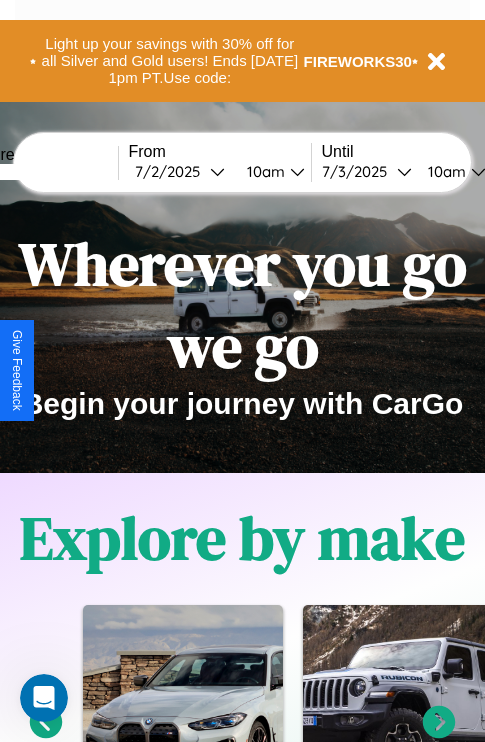 click at bounding box center (43, 172) 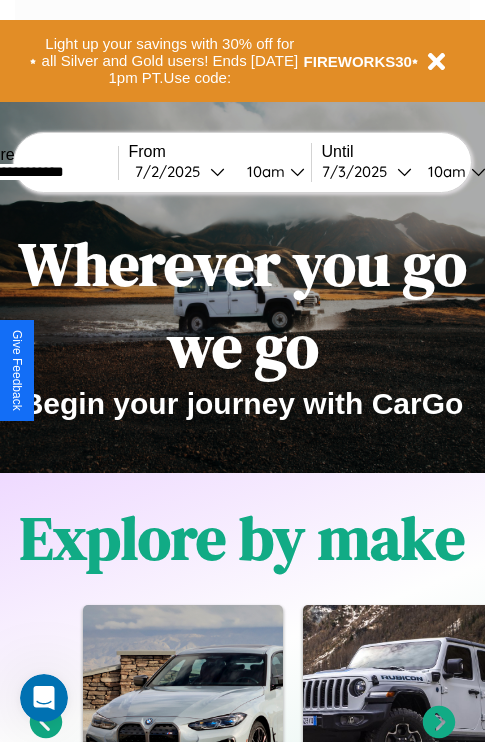 type on "**********" 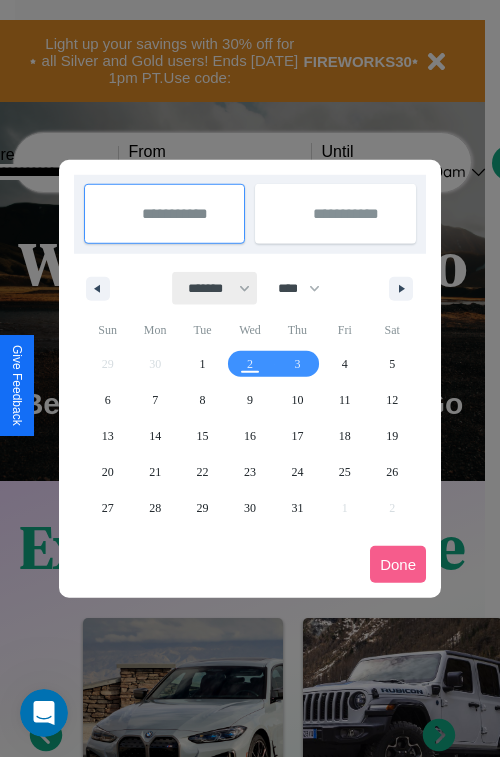 click on "******* ******** ***** ***** *** **** **** ****** ********* ******* ******** ********" at bounding box center (215, 288) 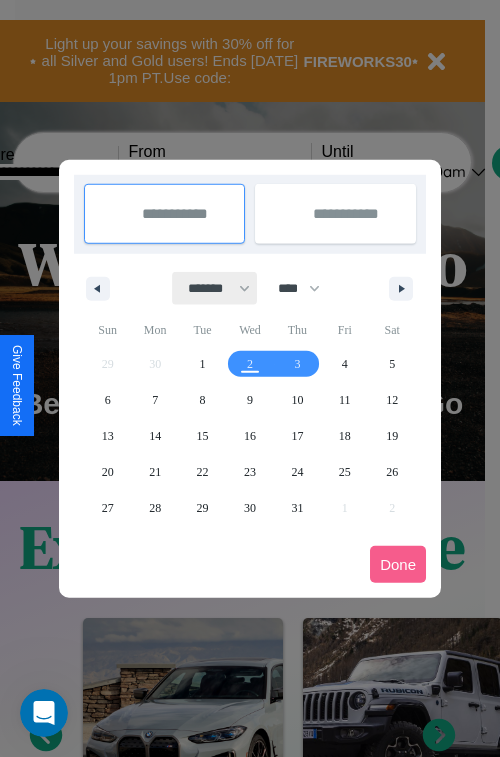 select on "**" 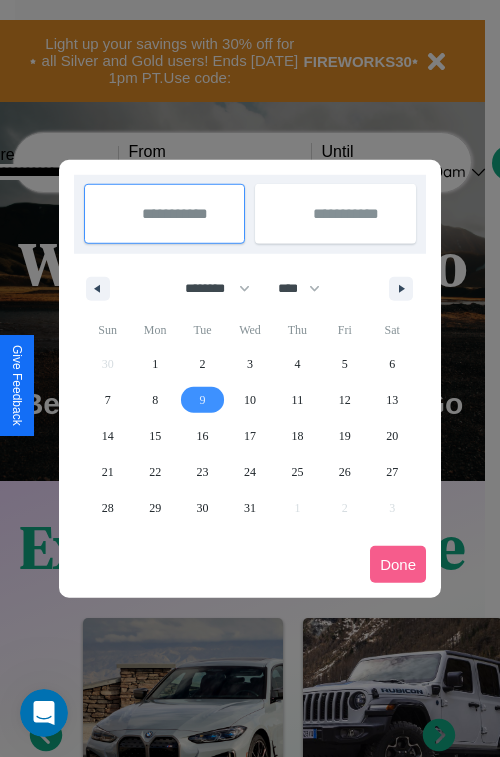 click on "9" at bounding box center [203, 400] 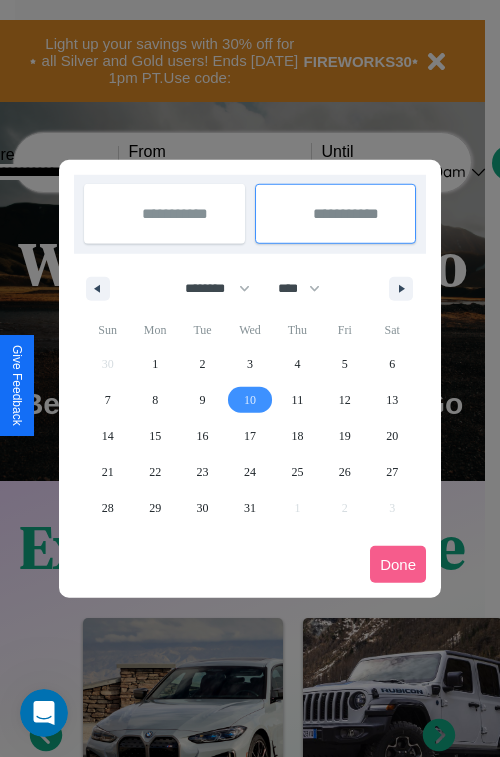 click on "10" at bounding box center (250, 400) 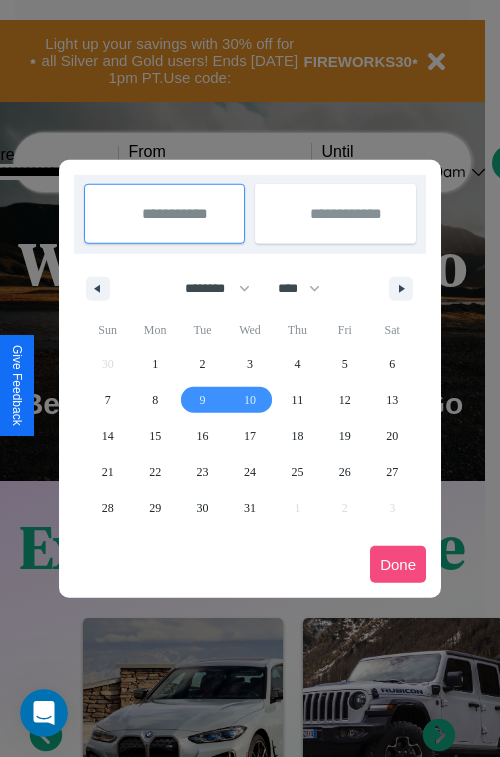 click on "Done" at bounding box center [398, 564] 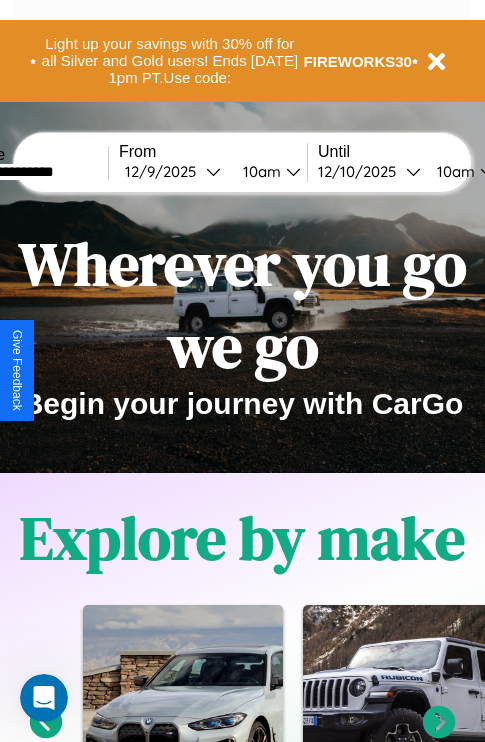scroll, scrollTop: 0, scrollLeft: 77, axis: horizontal 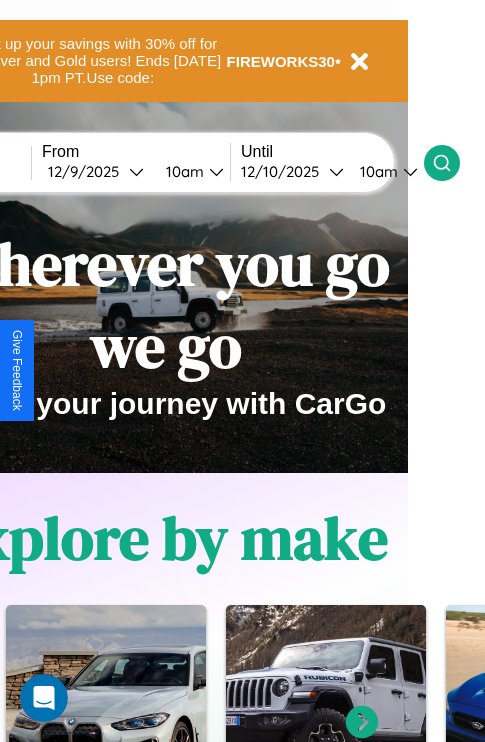 click 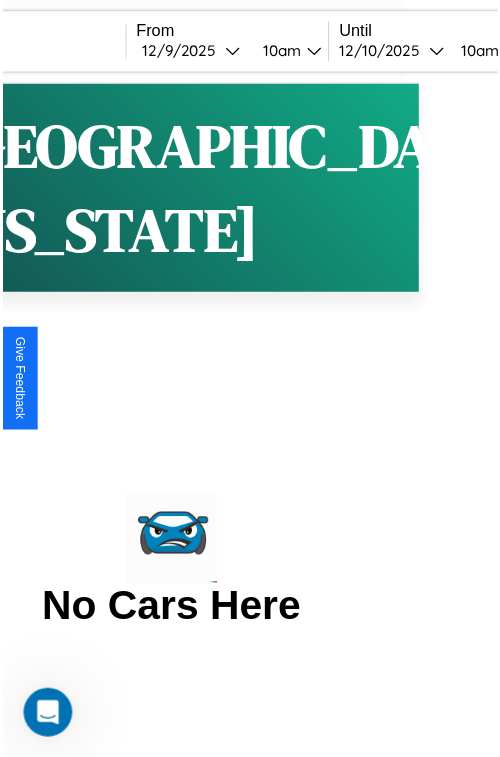 scroll, scrollTop: 0, scrollLeft: 0, axis: both 